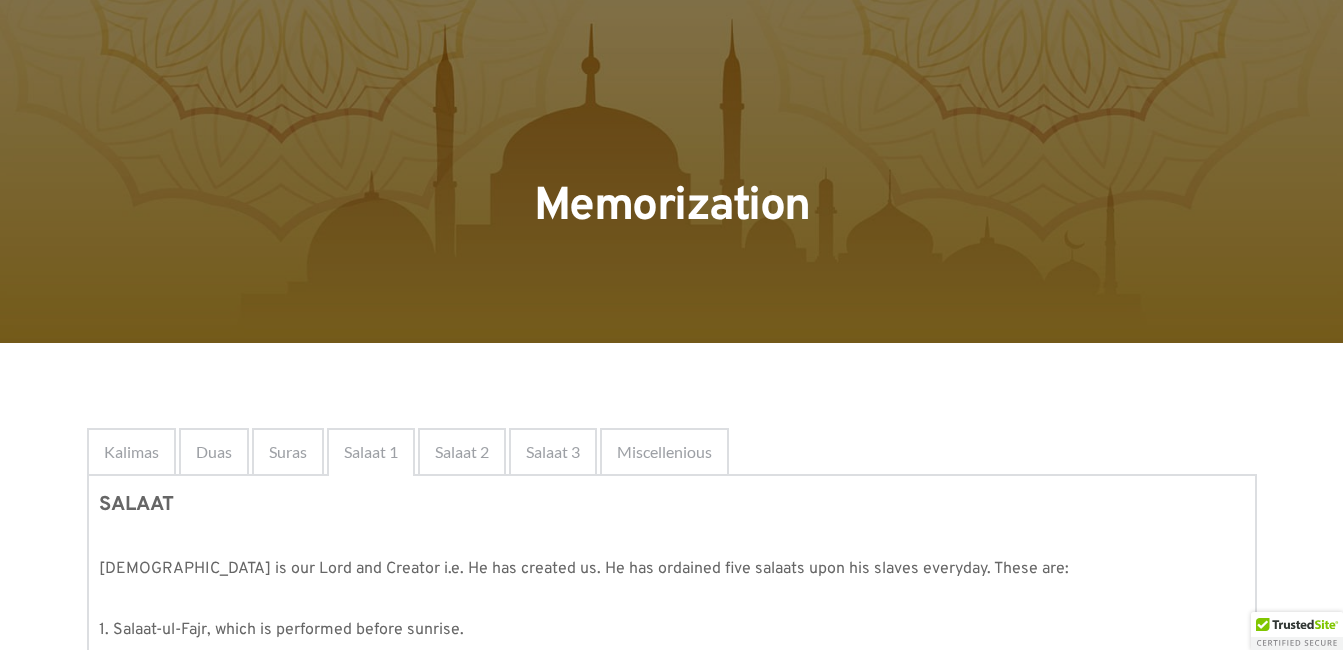 scroll, scrollTop: 1293, scrollLeft: 0, axis: vertical 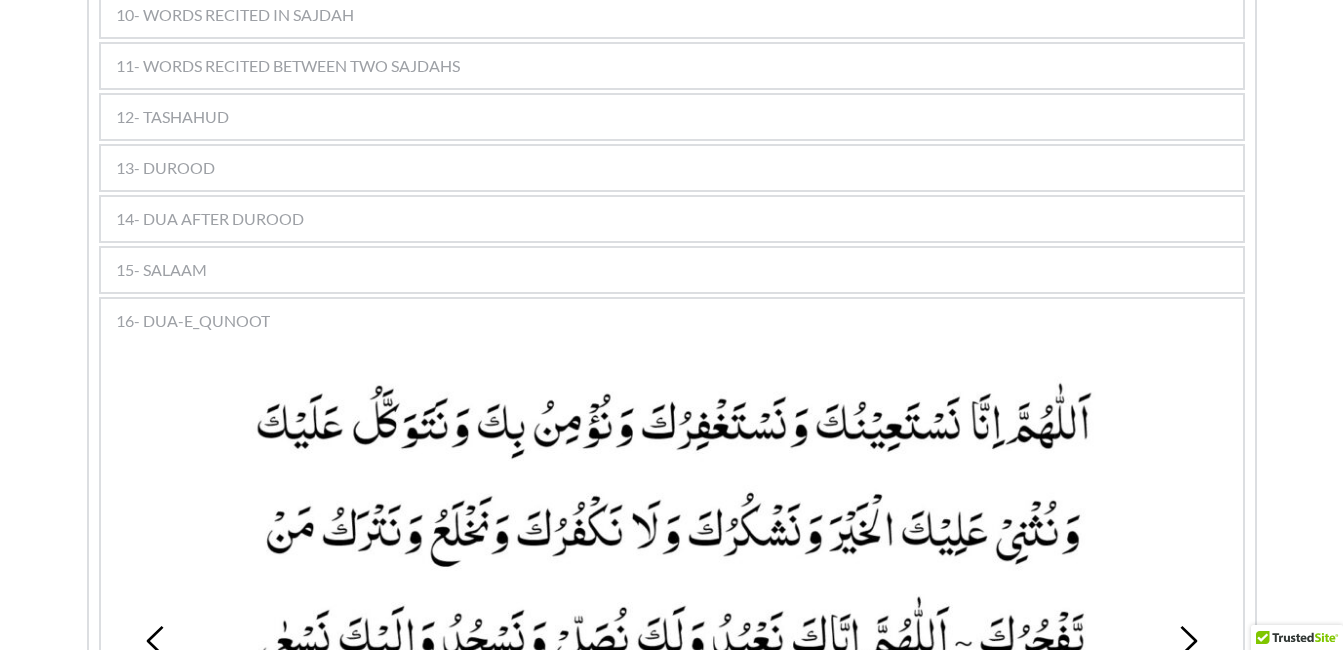 click on "13- DUROOD" at bounding box center [165, 168] 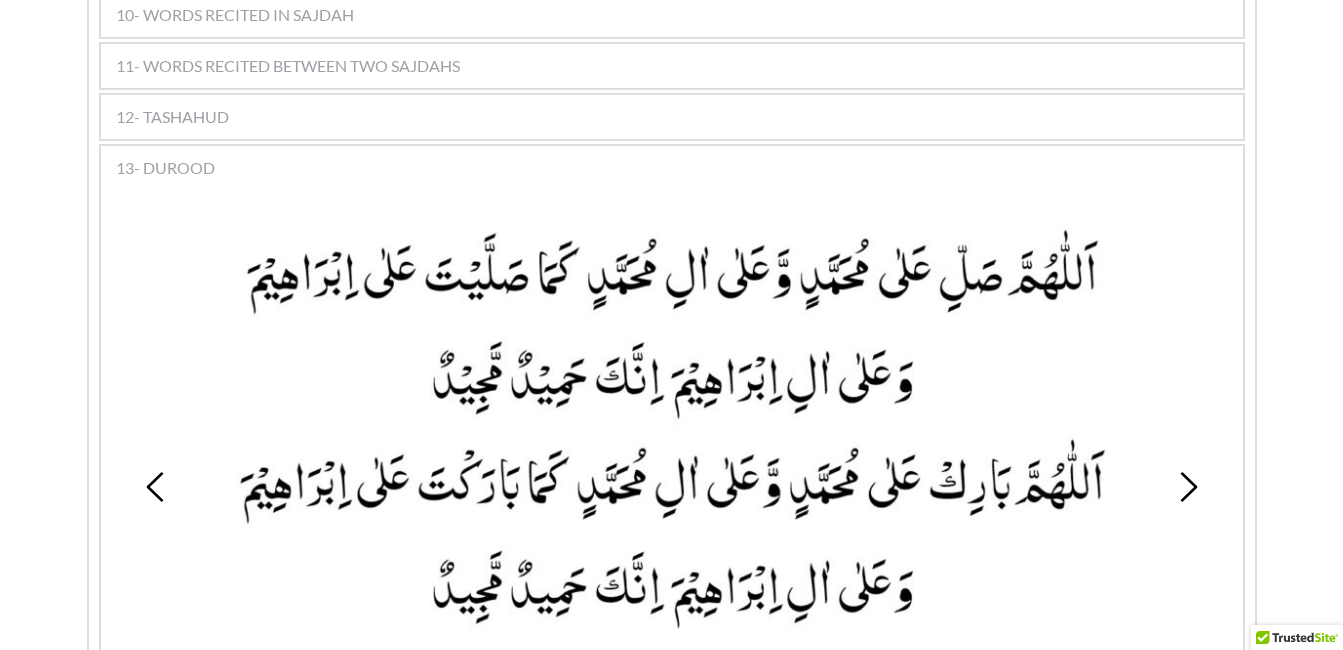 click on "12- TASHAHUD" at bounding box center (172, 117) 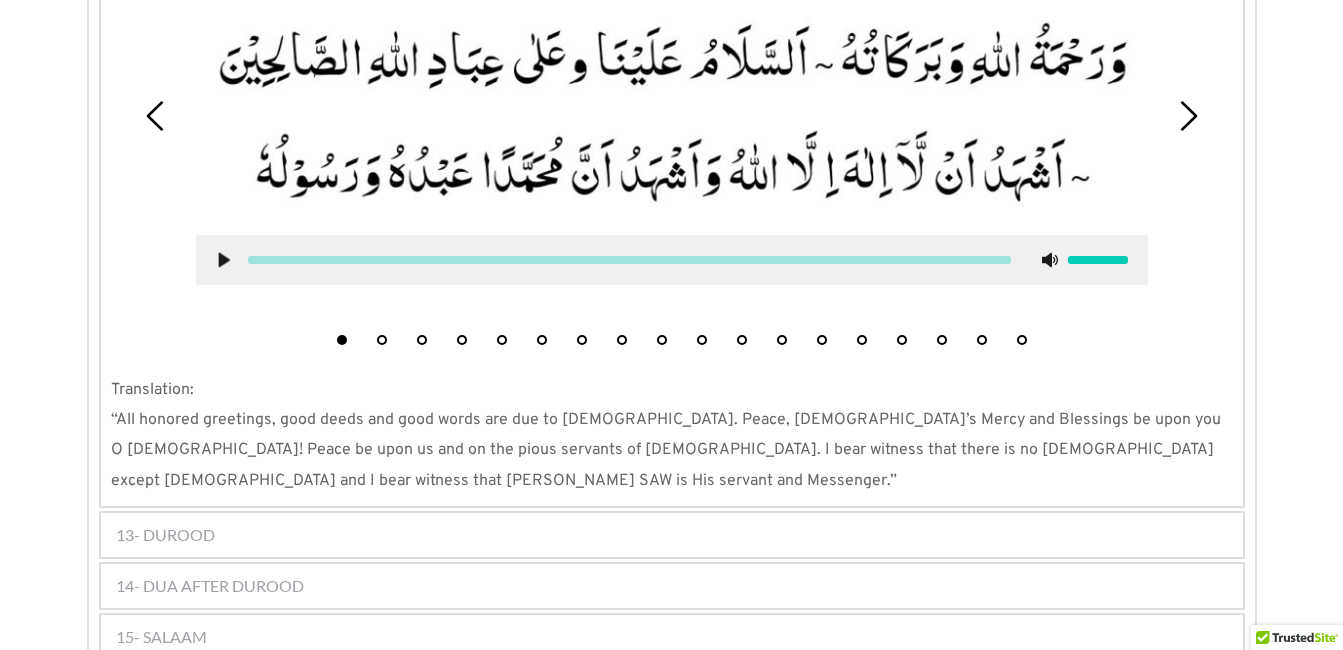 scroll, scrollTop: 1947, scrollLeft: 0, axis: vertical 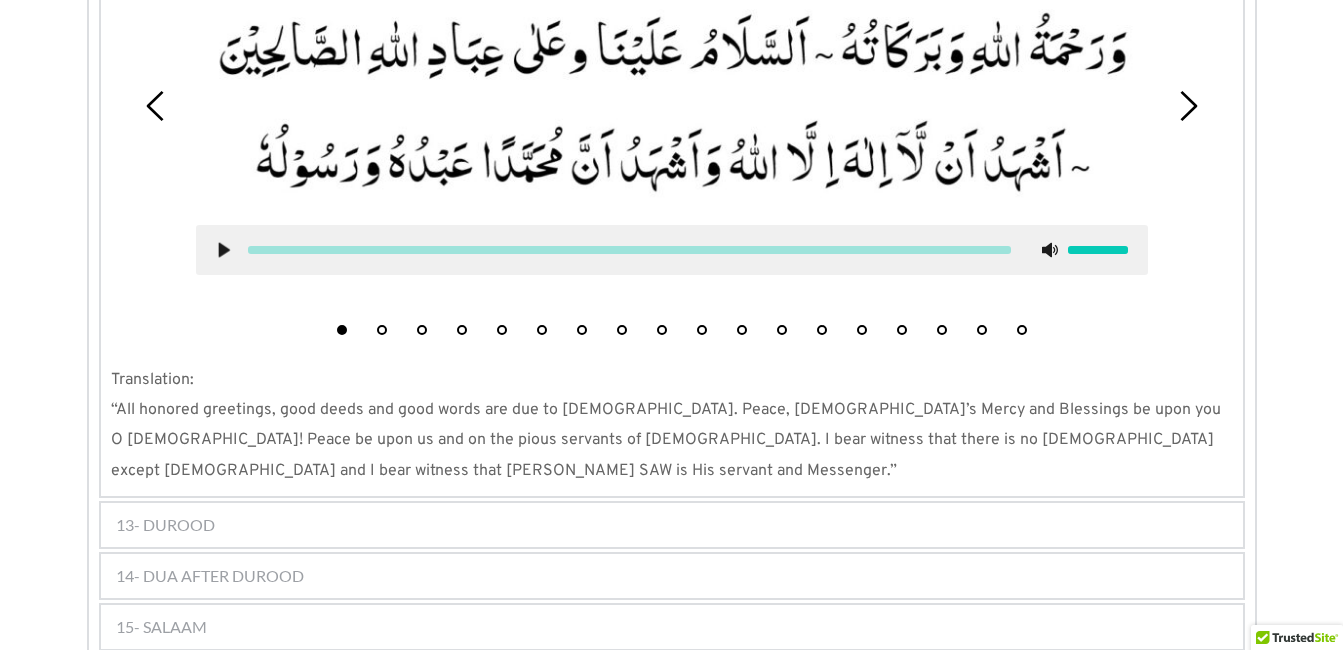 click on "13- DUROOD" at bounding box center [165, 525] 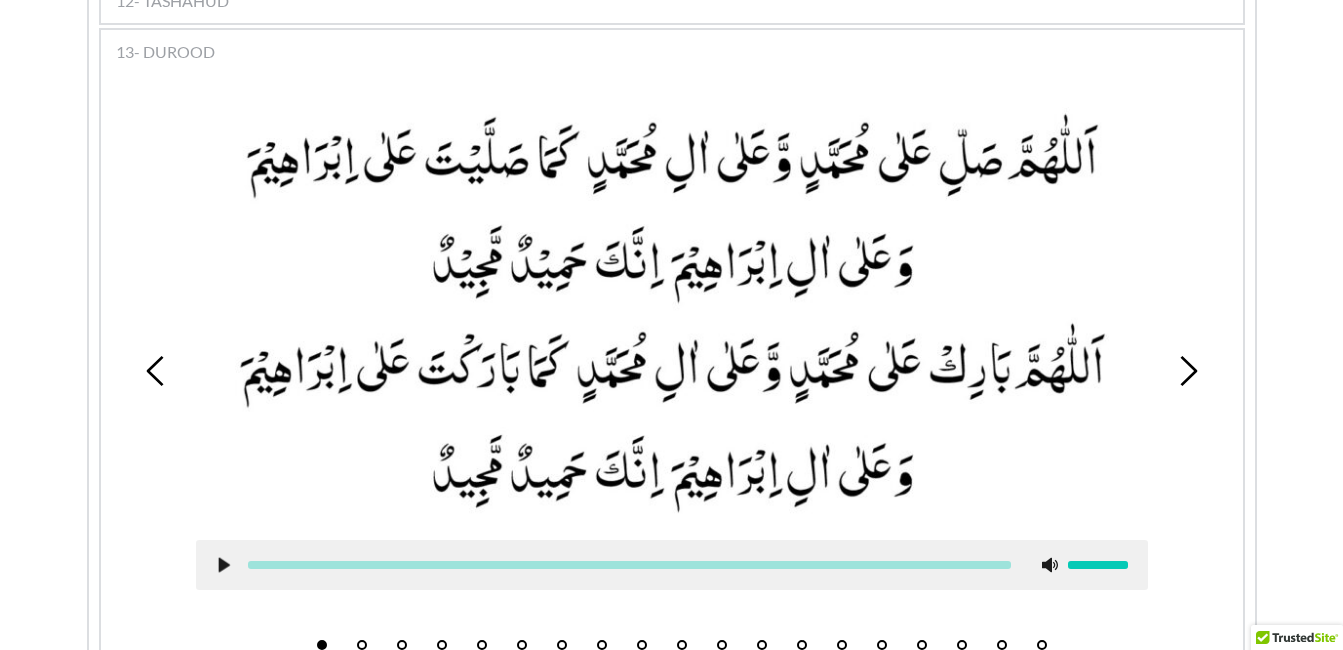 scroll, scrollTop: 1781, scrollLeft: 0, axis: vertical 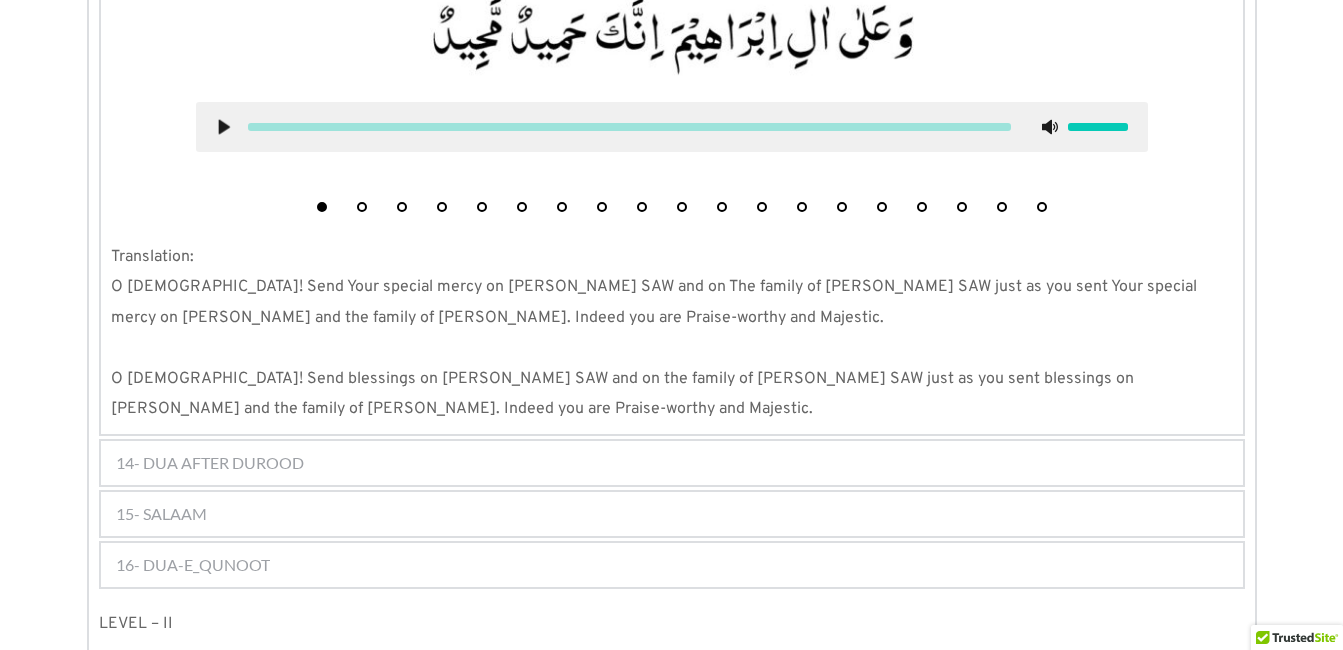 click on "14- DUA AFTER DUROOD" at bounding box center [672, 463] 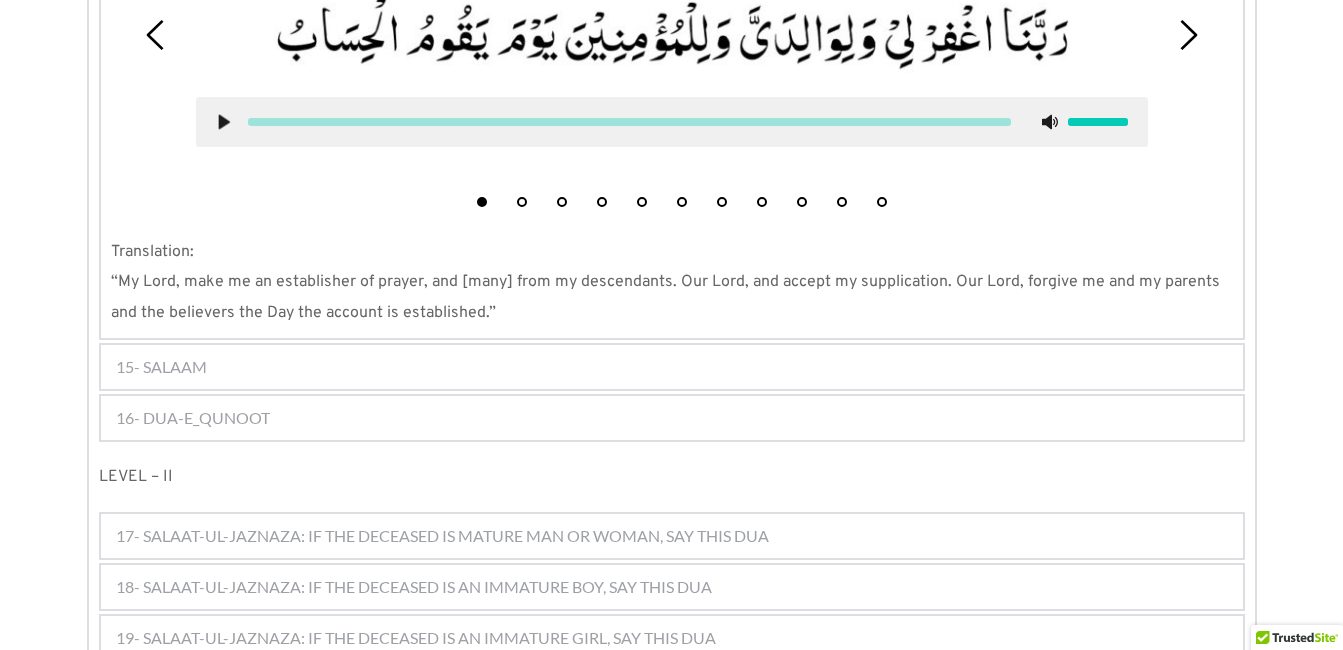 scroll, scrollTop: 1832, scrollLeft: 0, axis: vertical 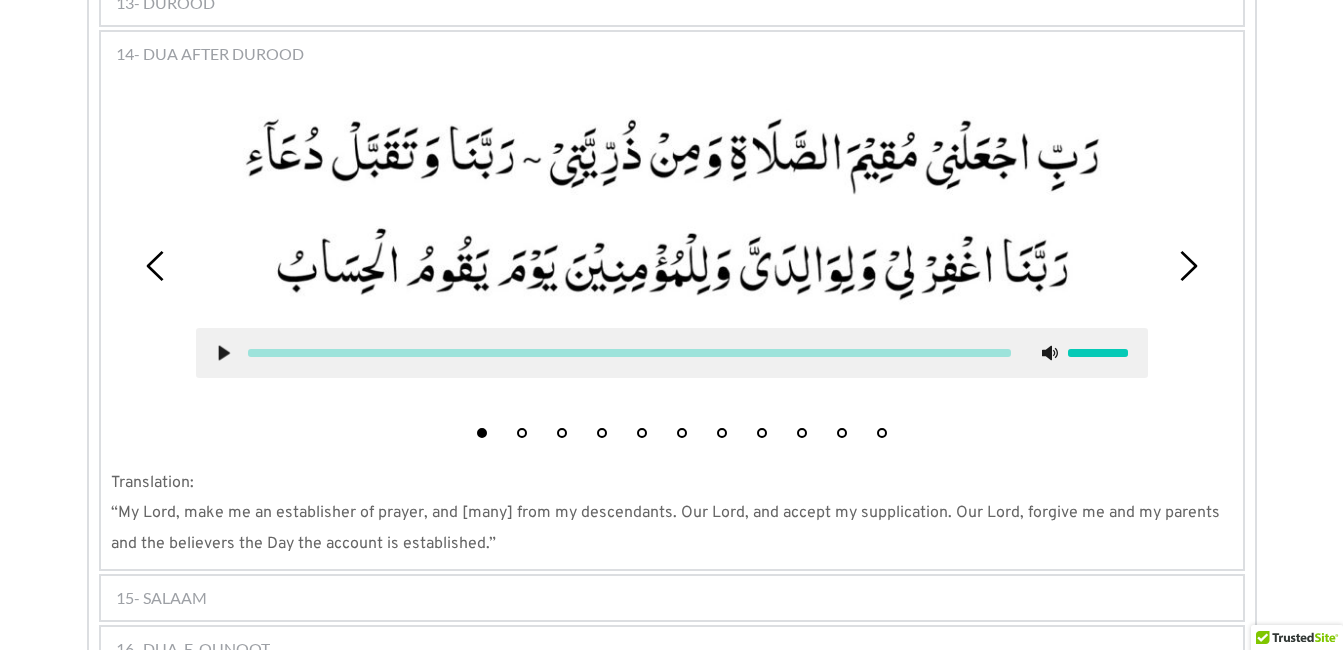 type 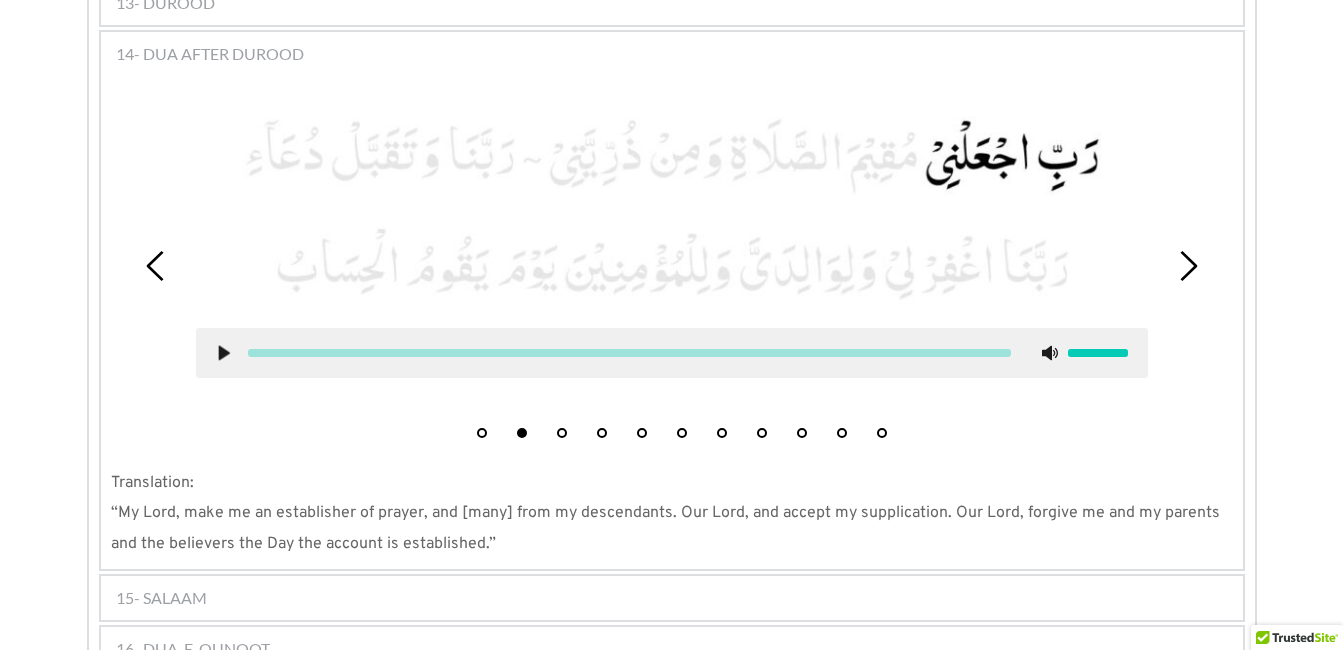 click 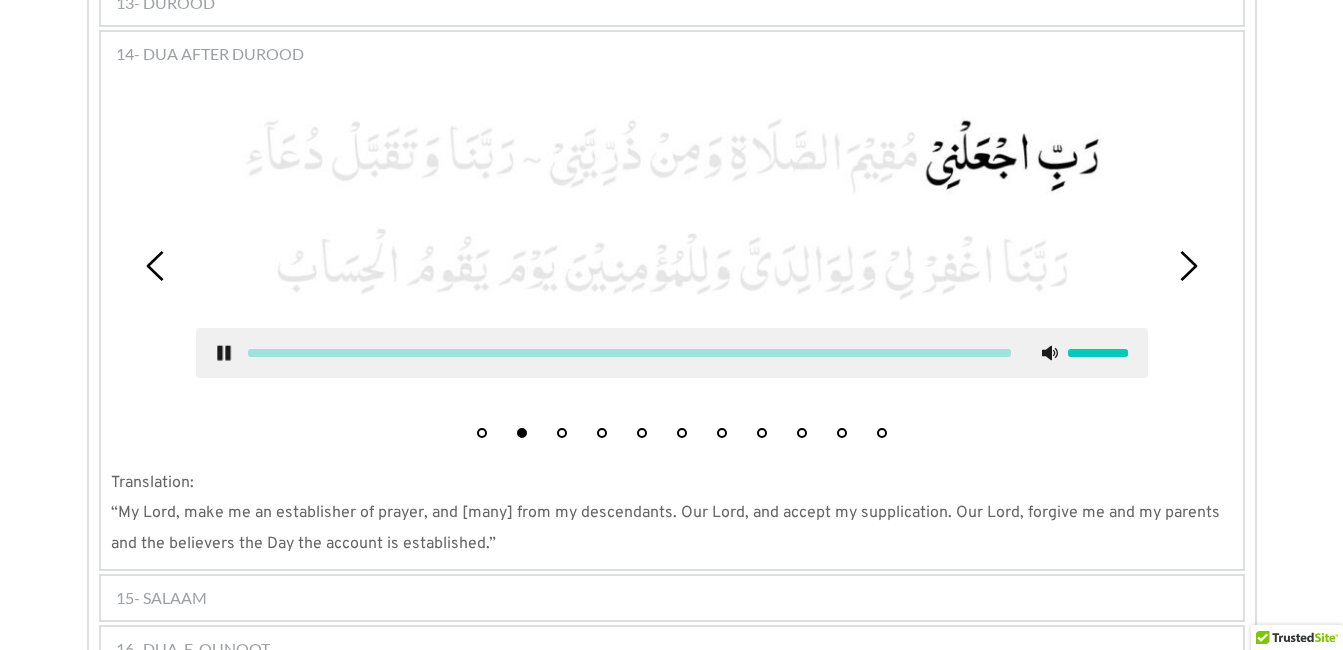 click 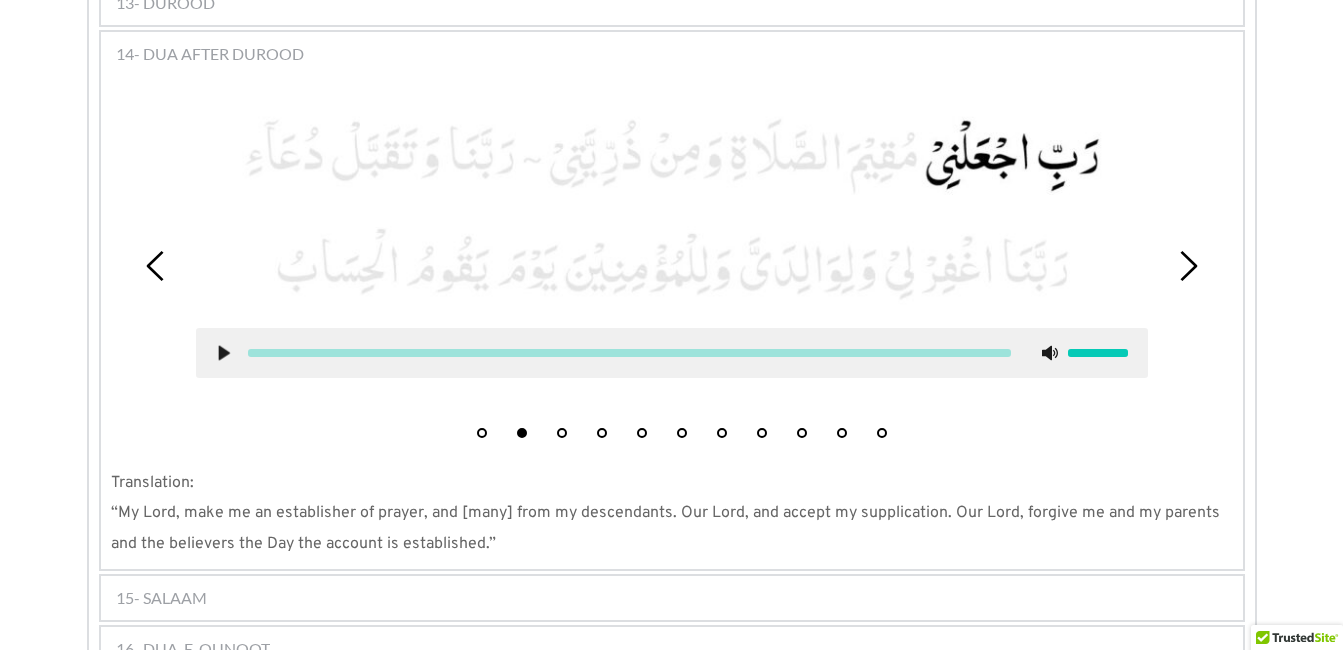 click 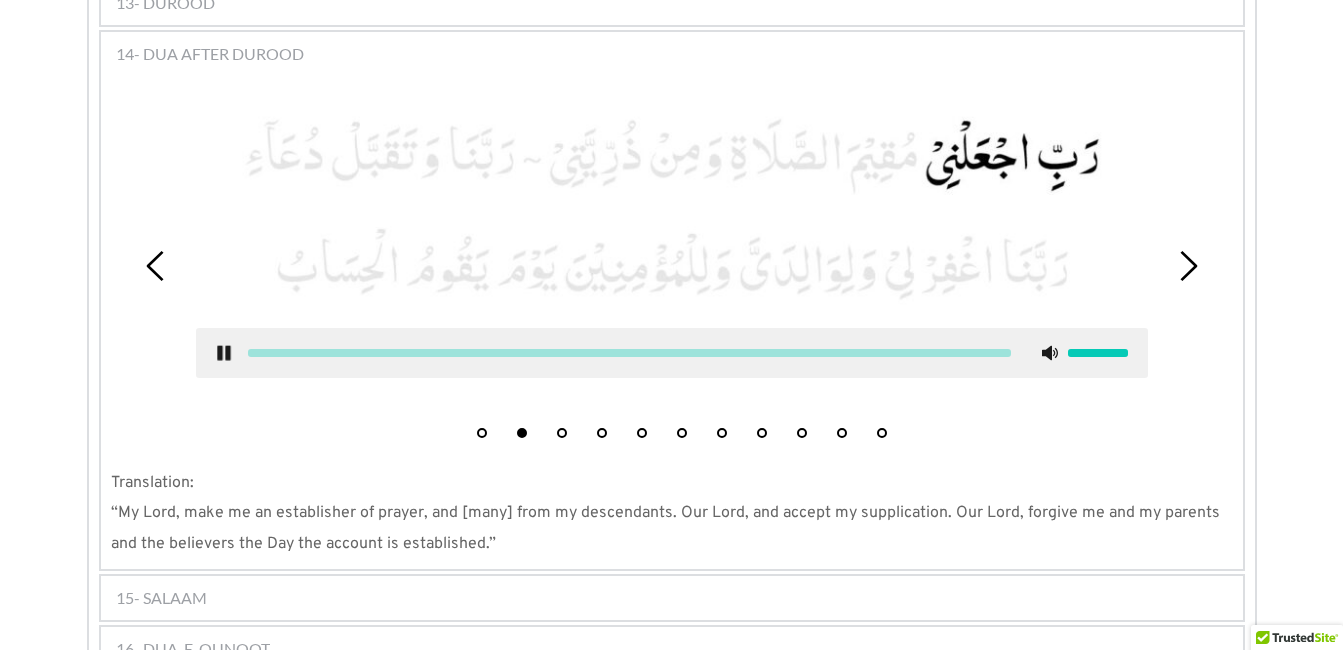 click 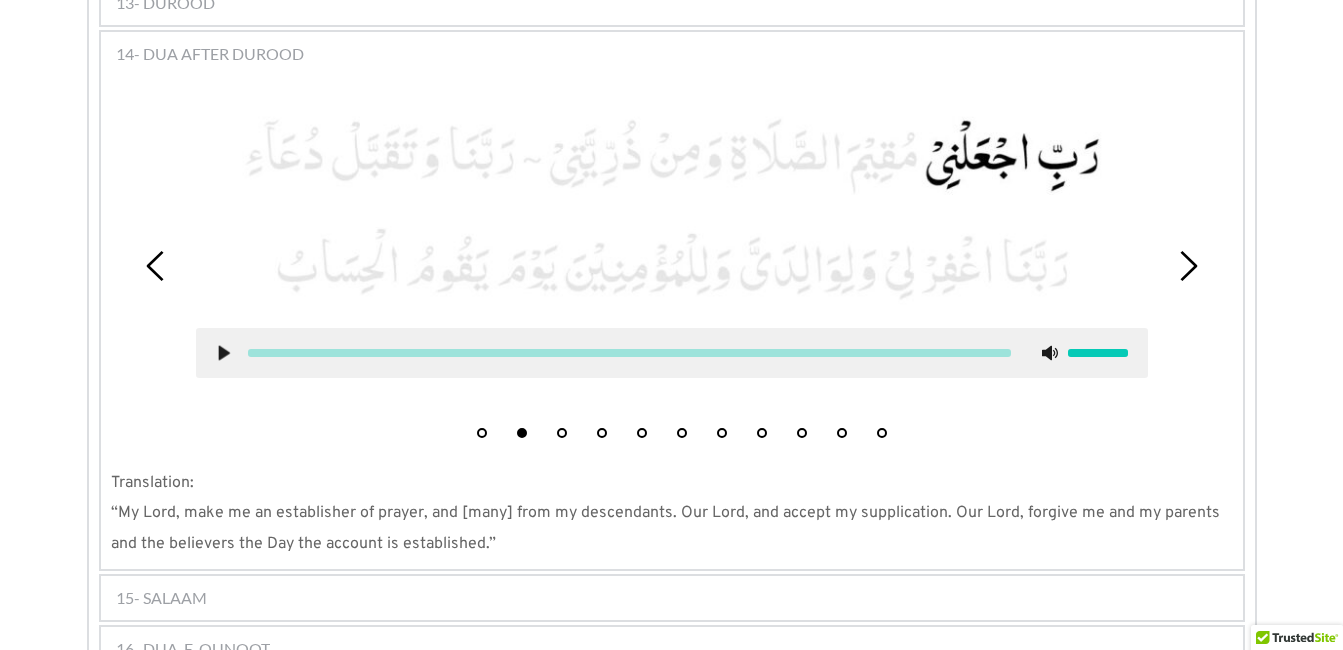 click on "3" at bounding box center (562, 428) 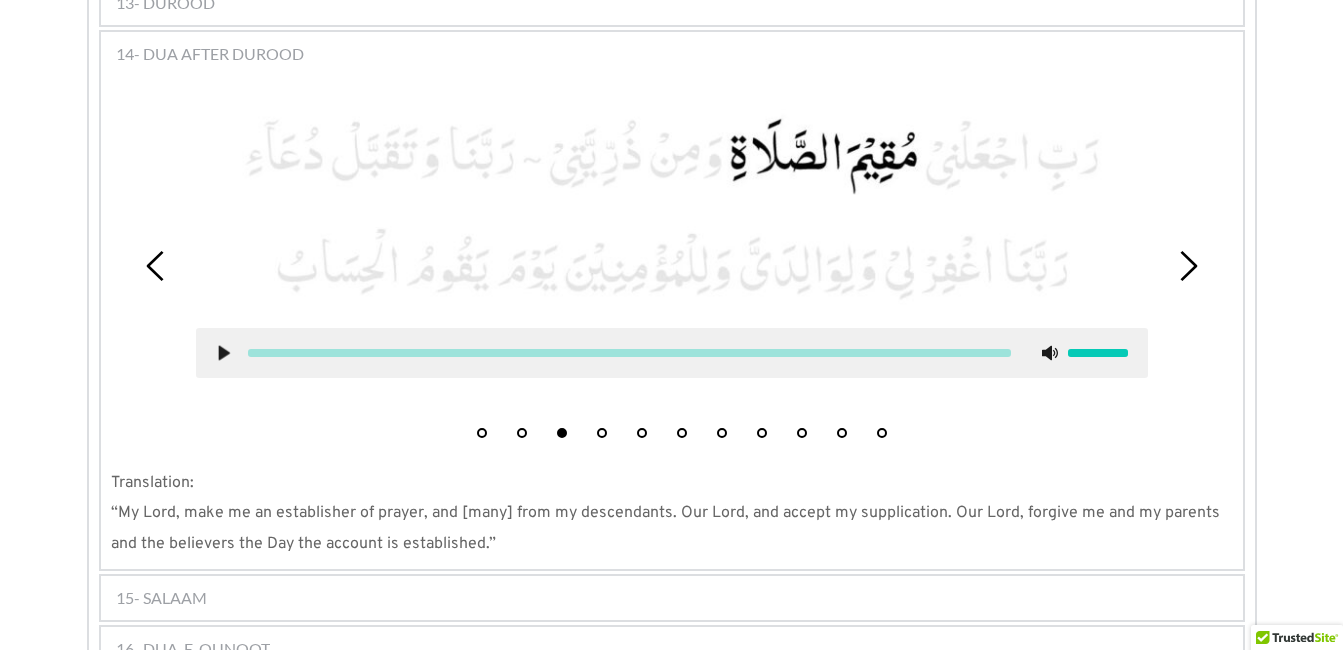 click 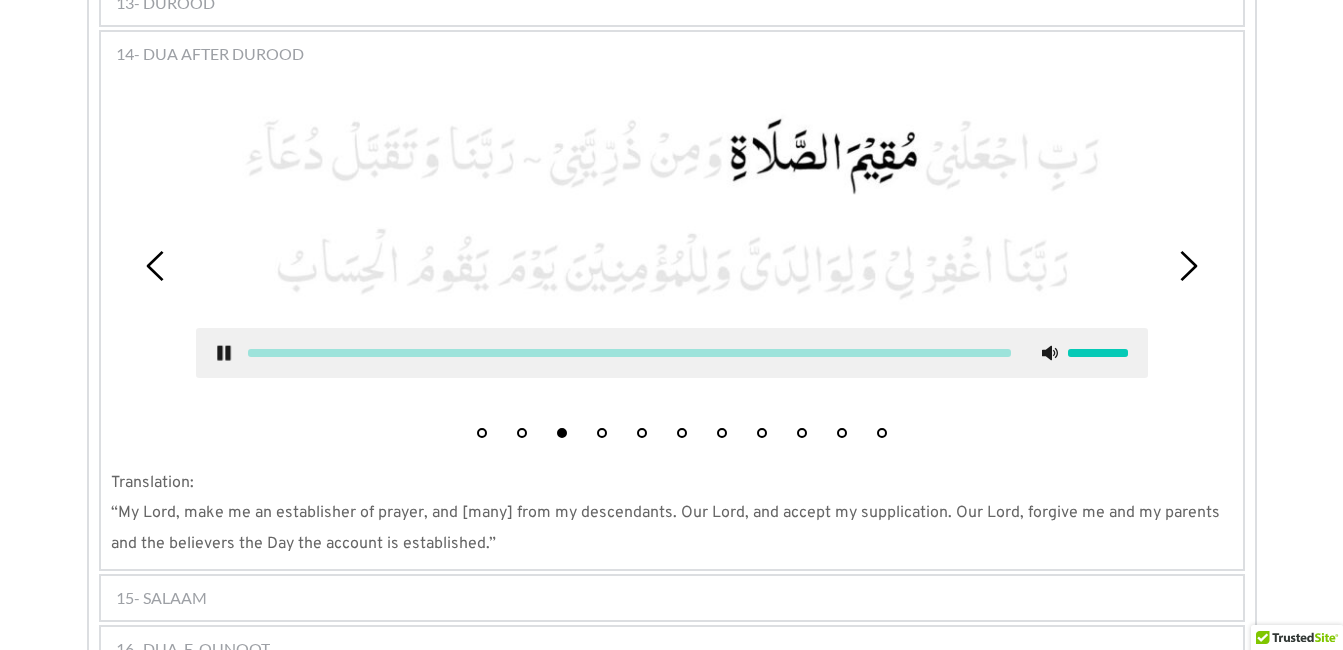 click 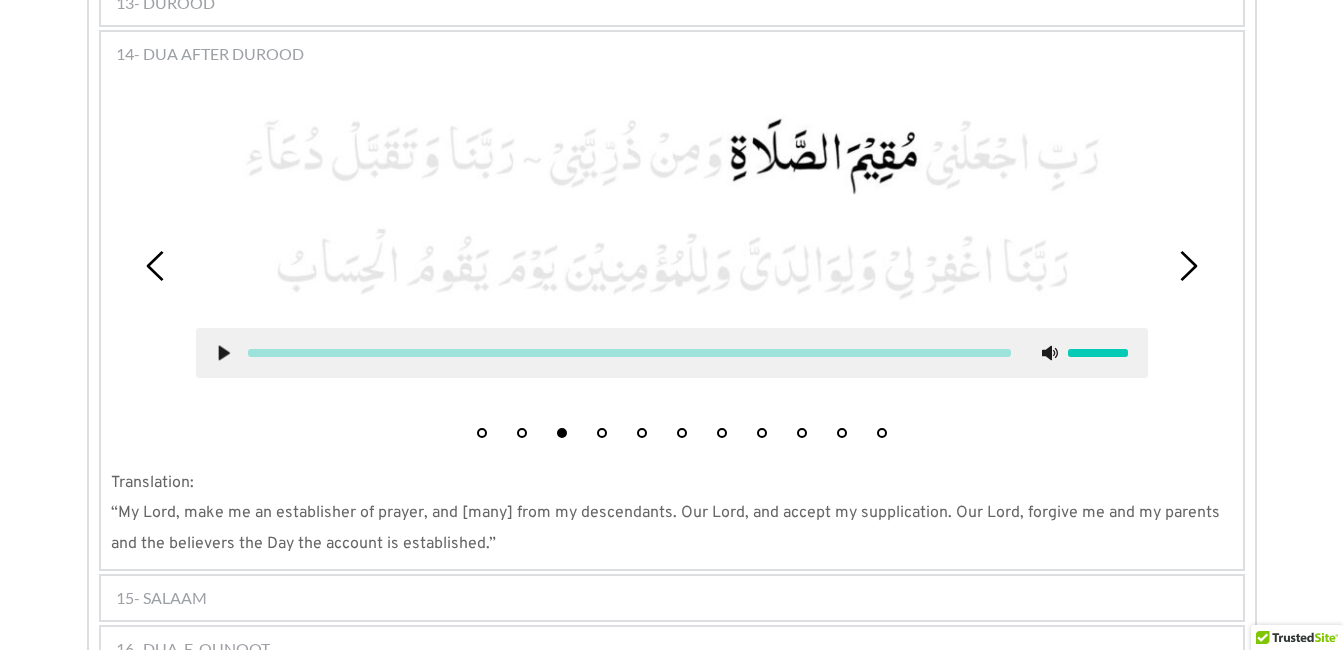 type 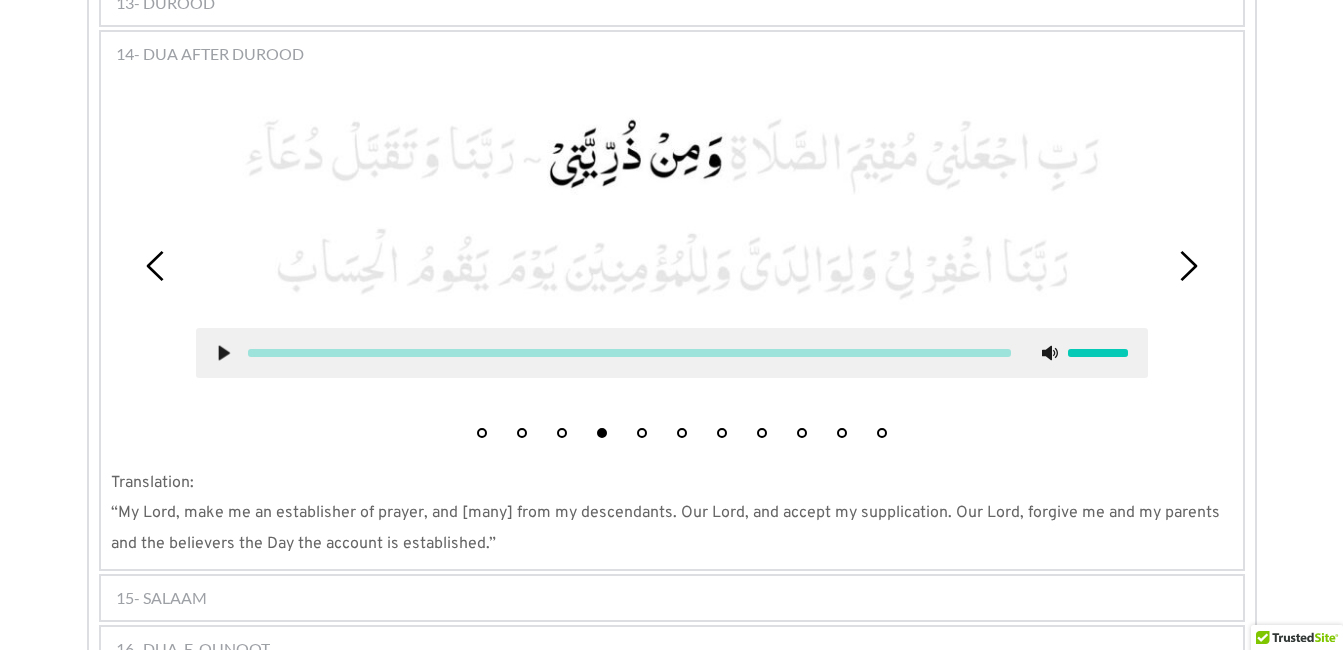 click 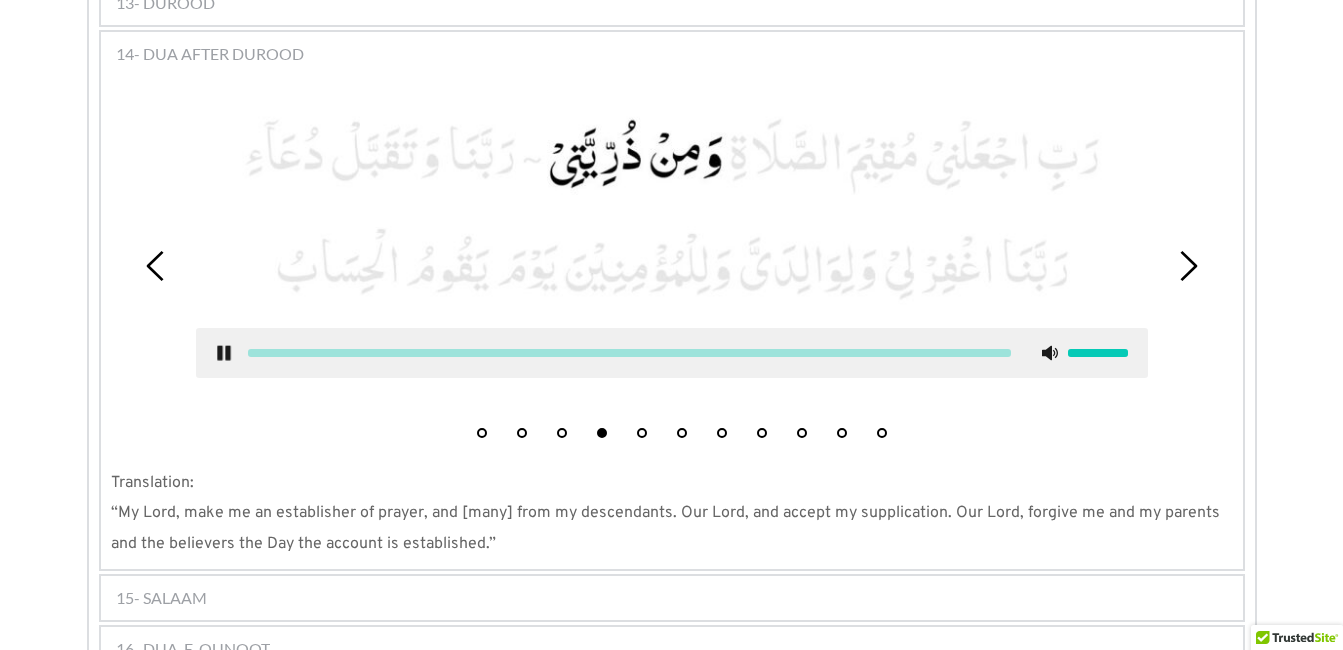 click 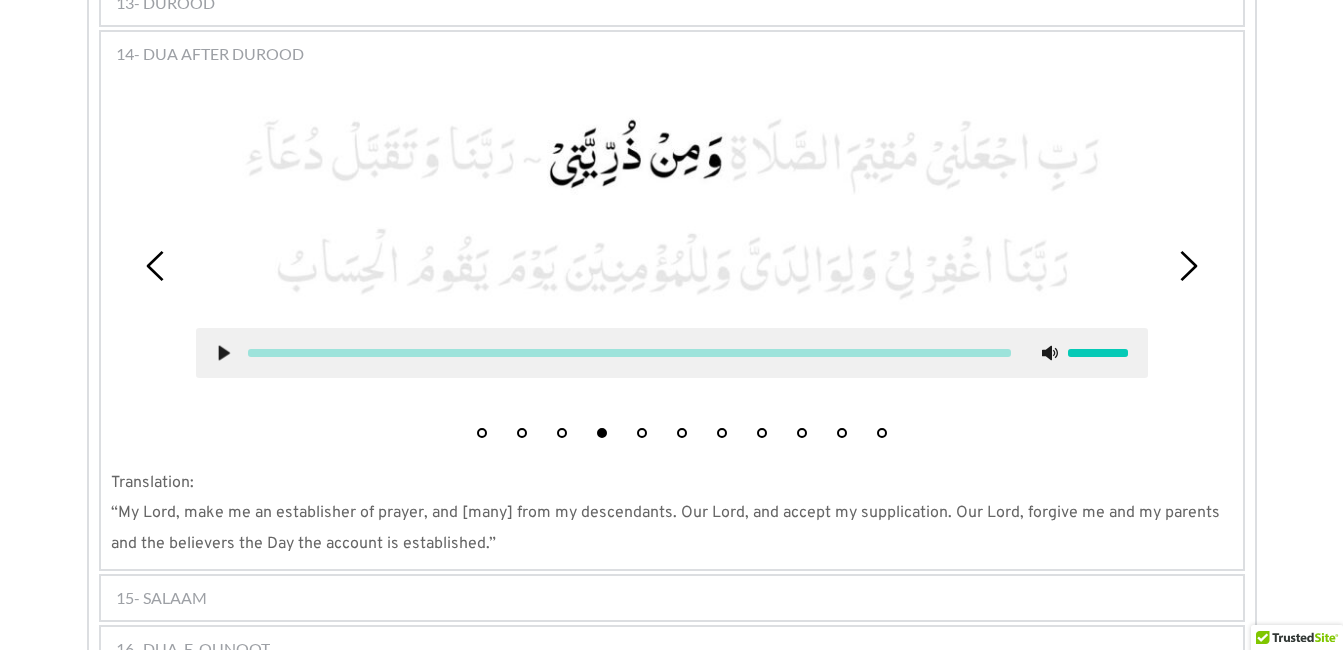 type 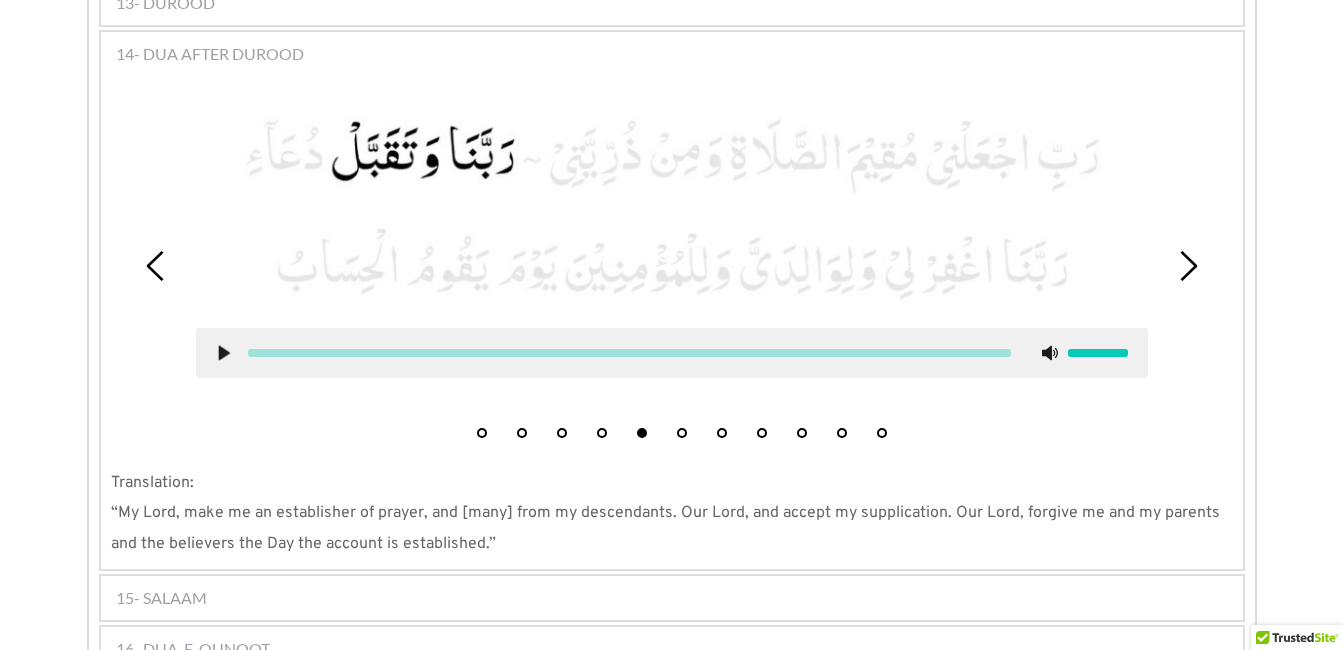 click 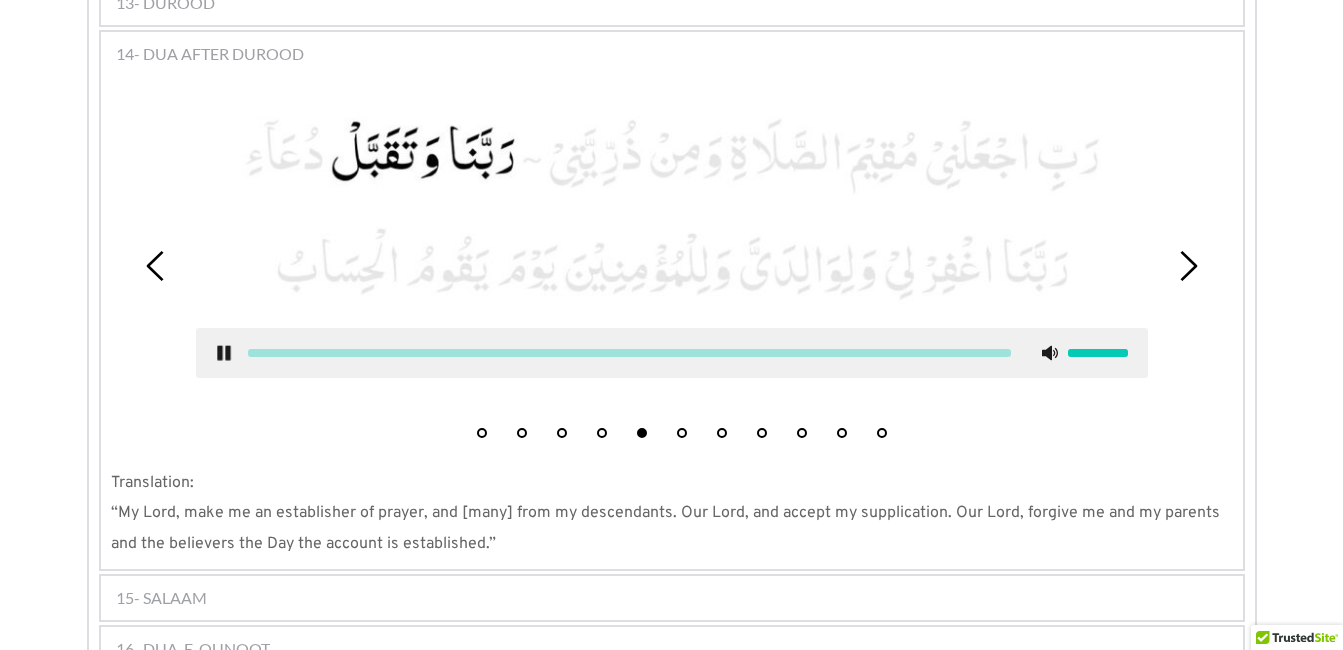 click at bounding box center (672, 353) 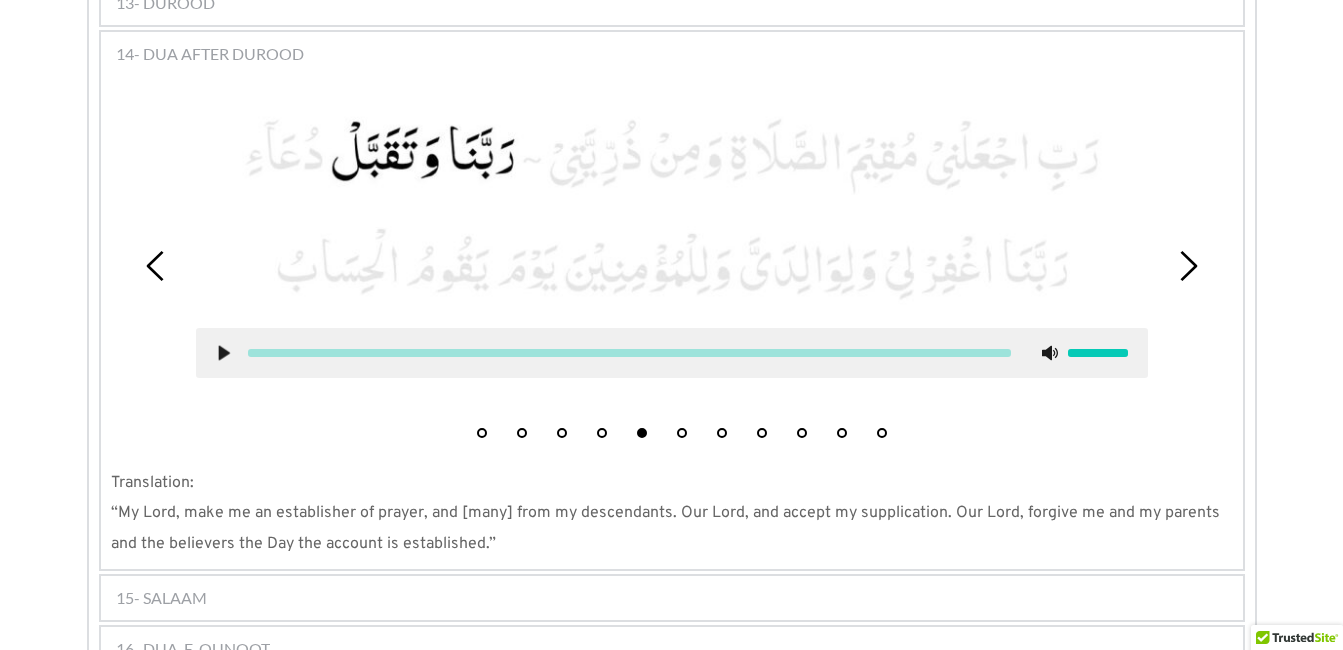 type 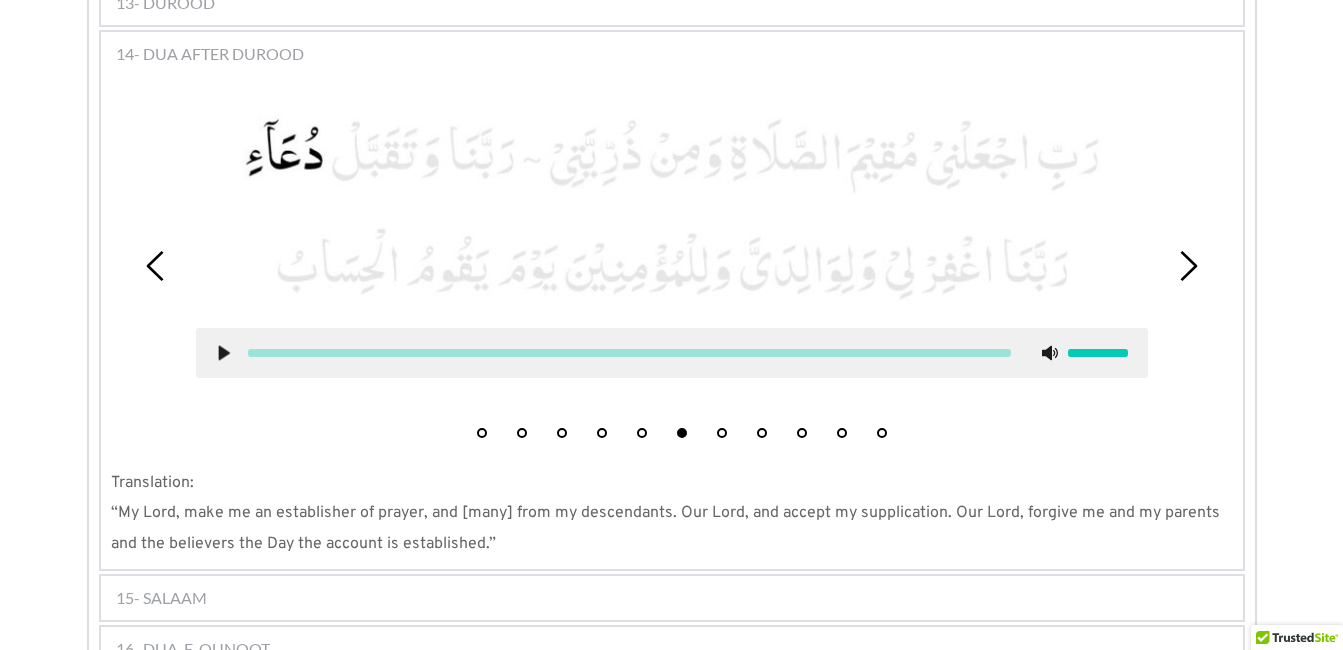 click on "7" at bounding box center [722, 433] 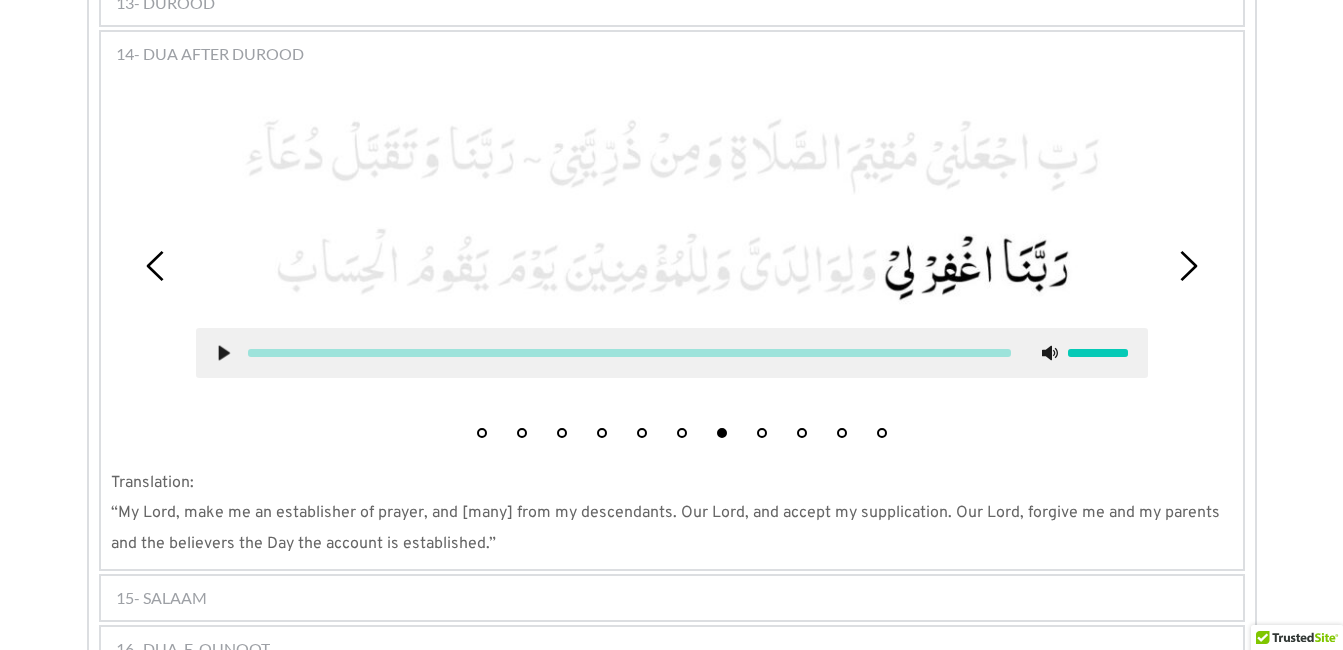 type 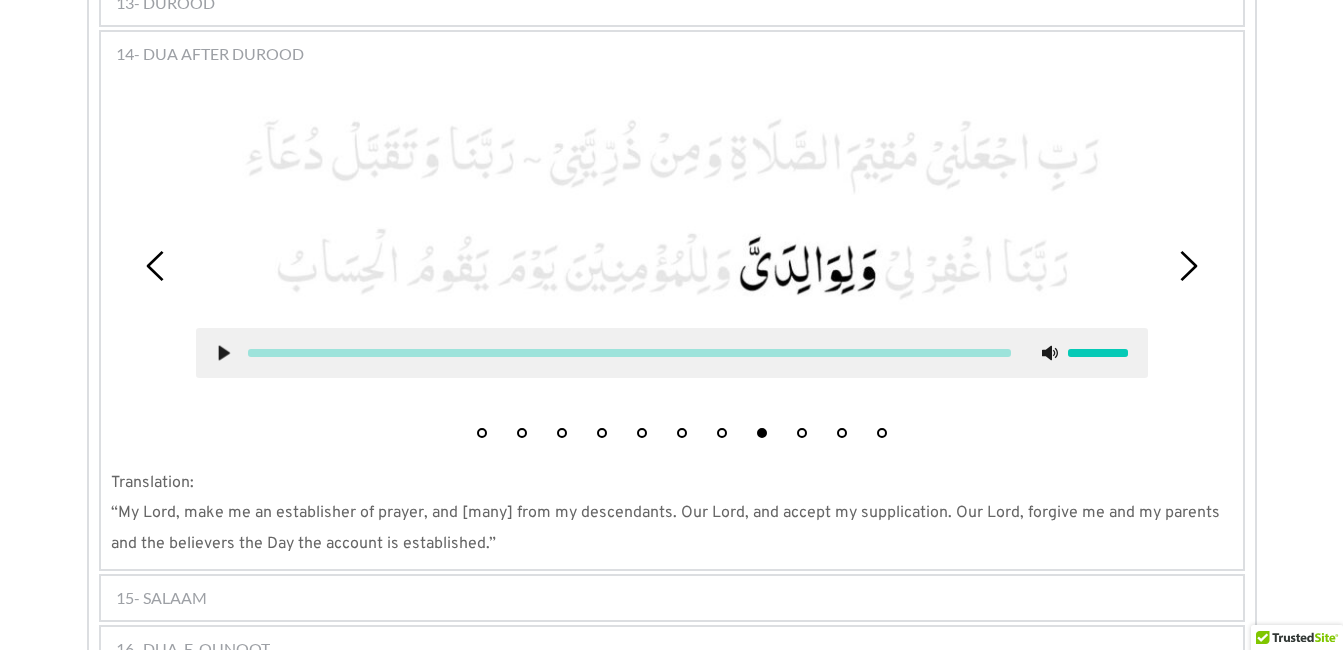 click on "9" at bounding box center [802, 433] 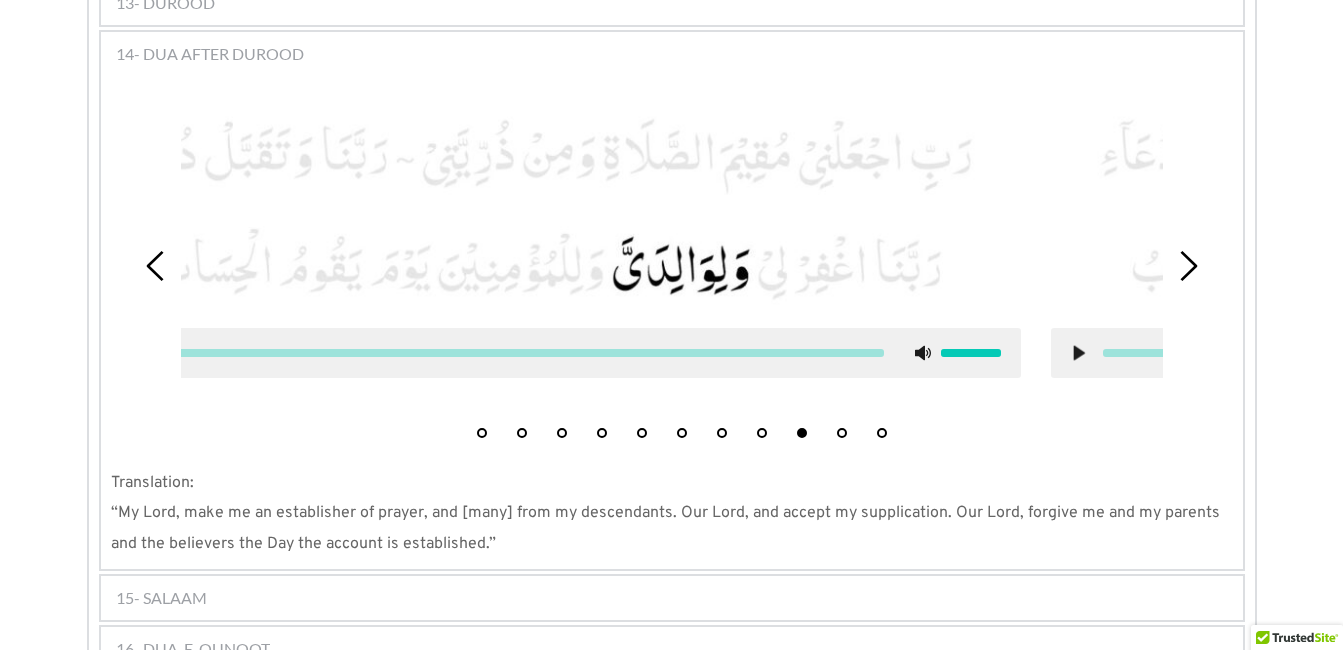 type 